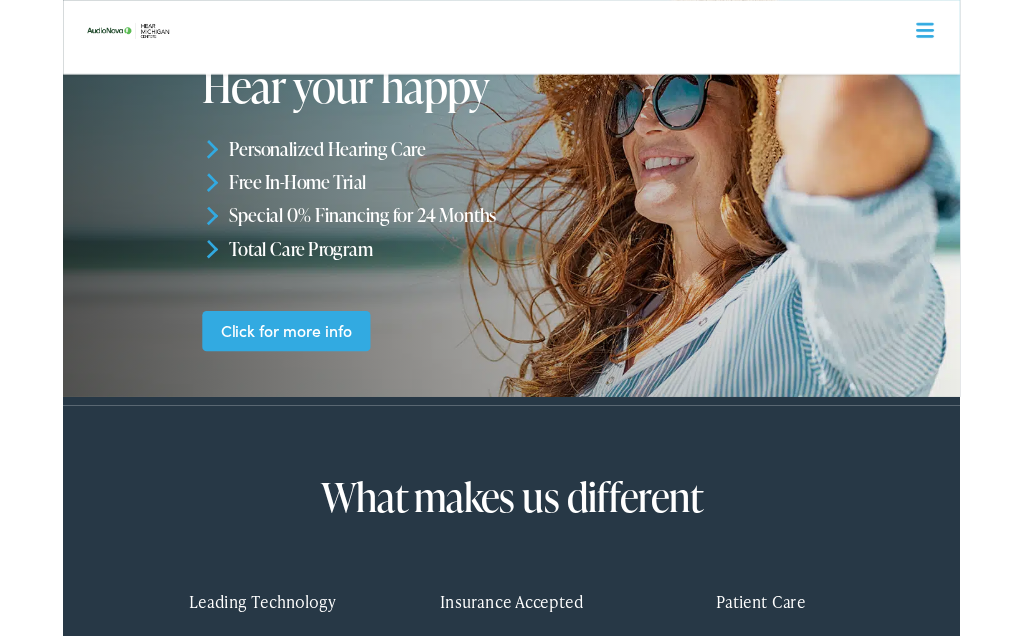 scroll, scrollTop: 104, scrollLeft: 0, axis: vertical 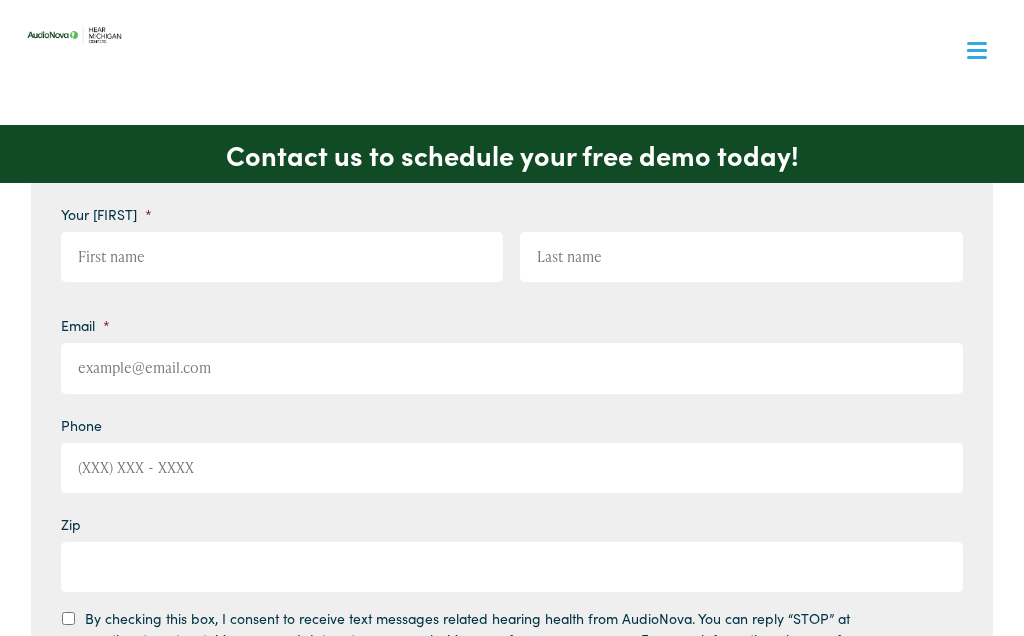 click on "Menu" at bounding box center [975, 32] 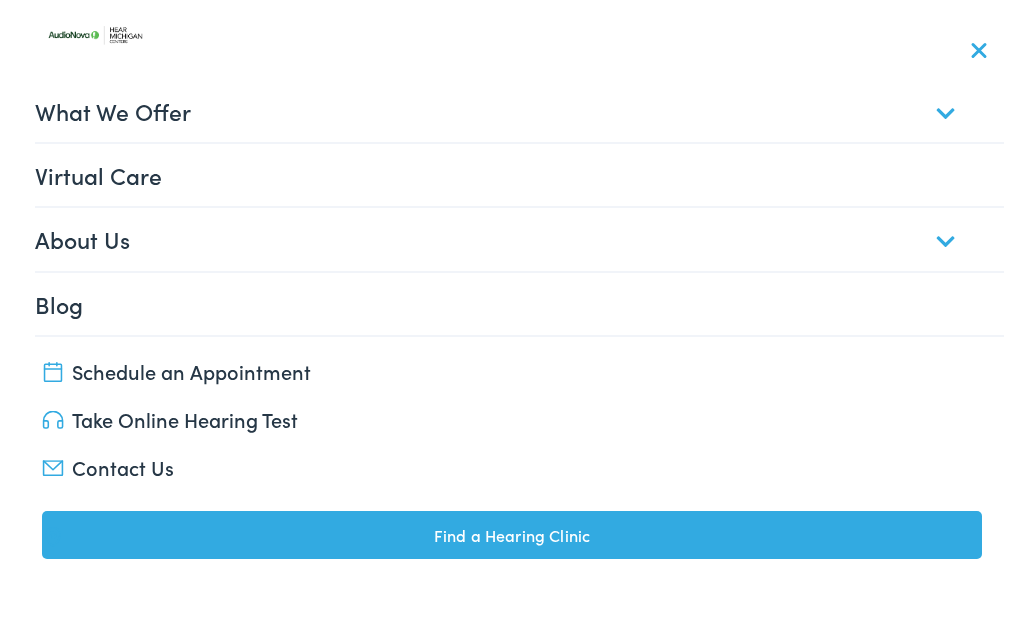 click on "Find a Hearing Clinic" at bounding box center (511, 535) 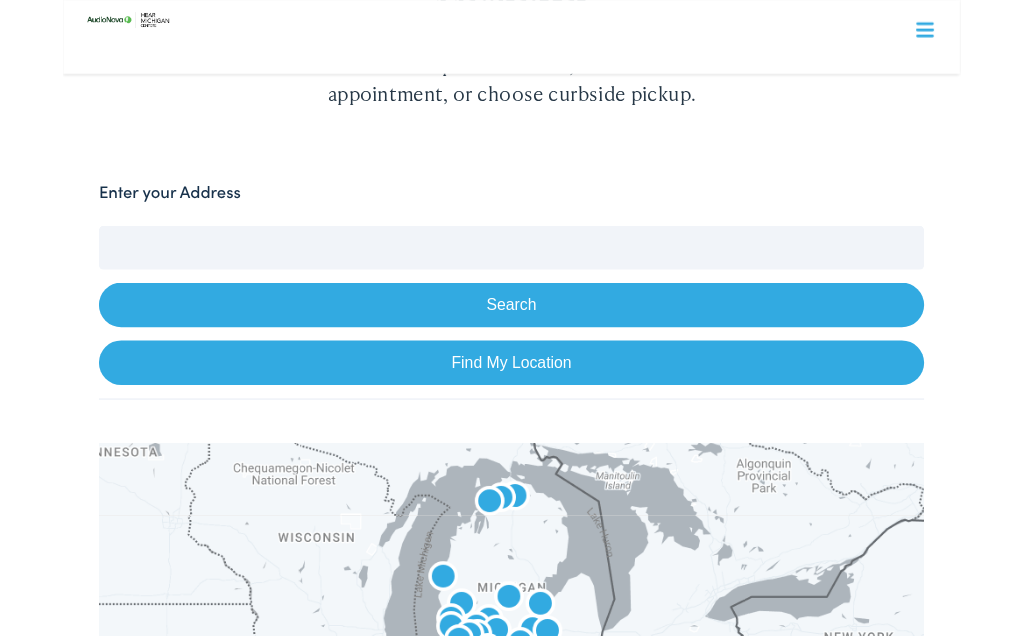 scroll, scrollTop: 540, scrollLeft: 0, axis: vertical 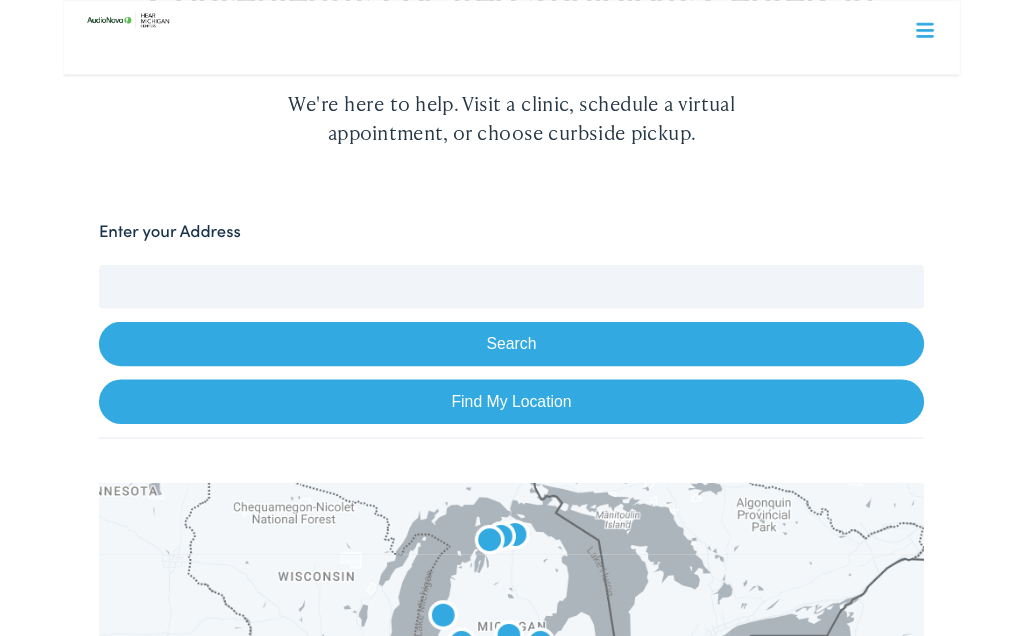 click on "Enter your Address" at bounding box center (512, 327) 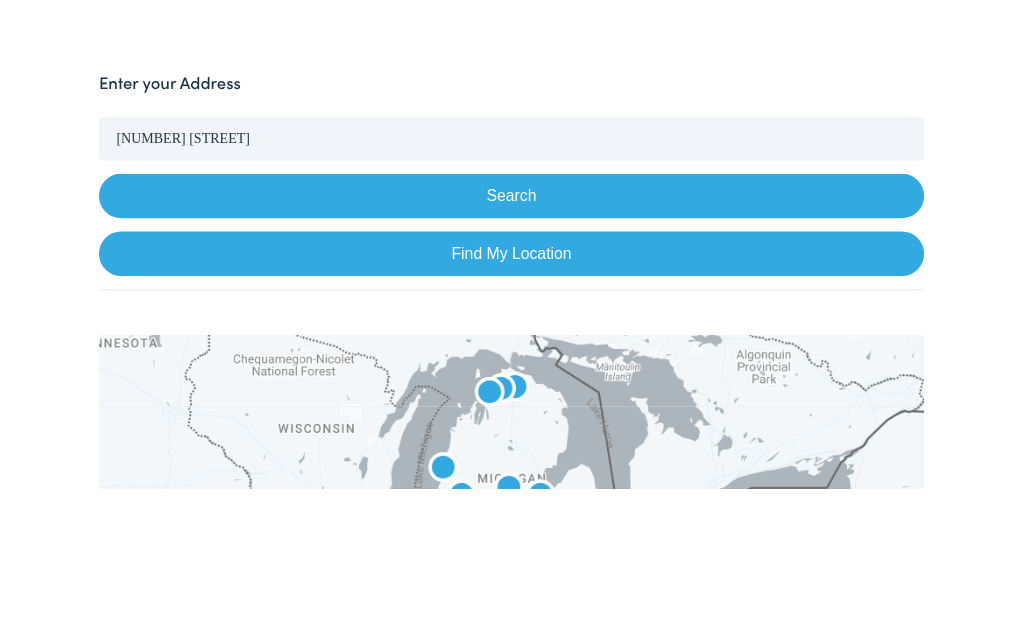 scroll, scrollTop: 507, scrollLeft: 0, axis: vertical 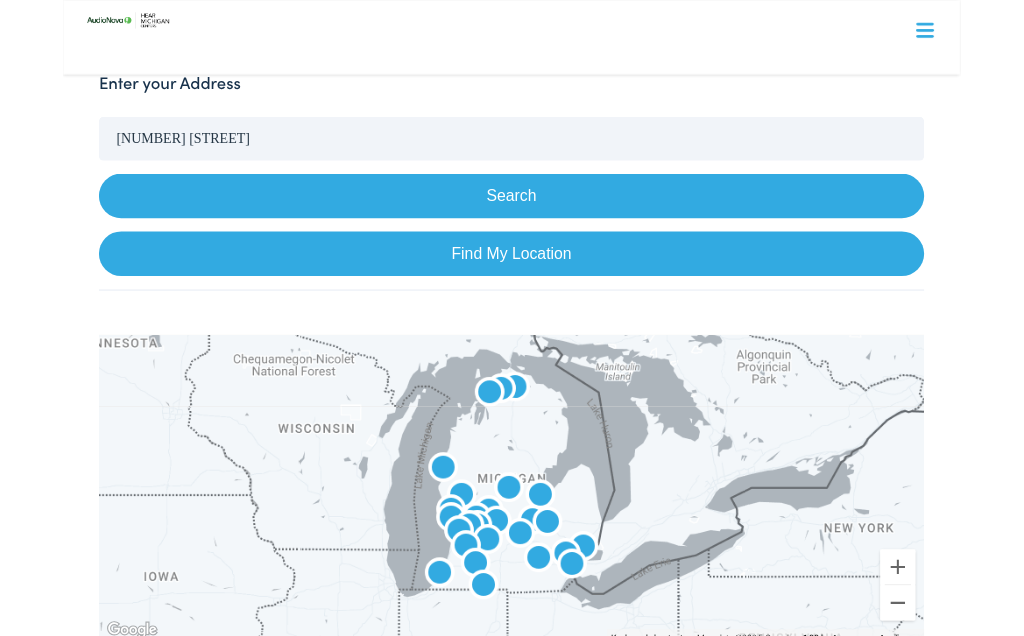 click on "4612 N Eastman Rd" at bounding box center [512, 158] 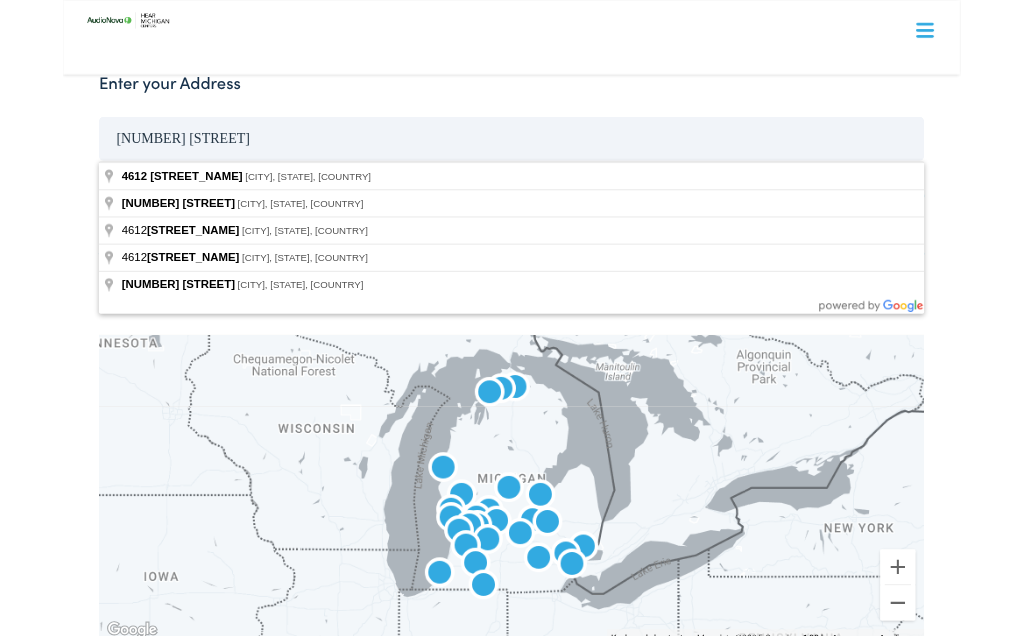 scroll, scrollTop: 506, scrollLeft: 0, axis: vertical 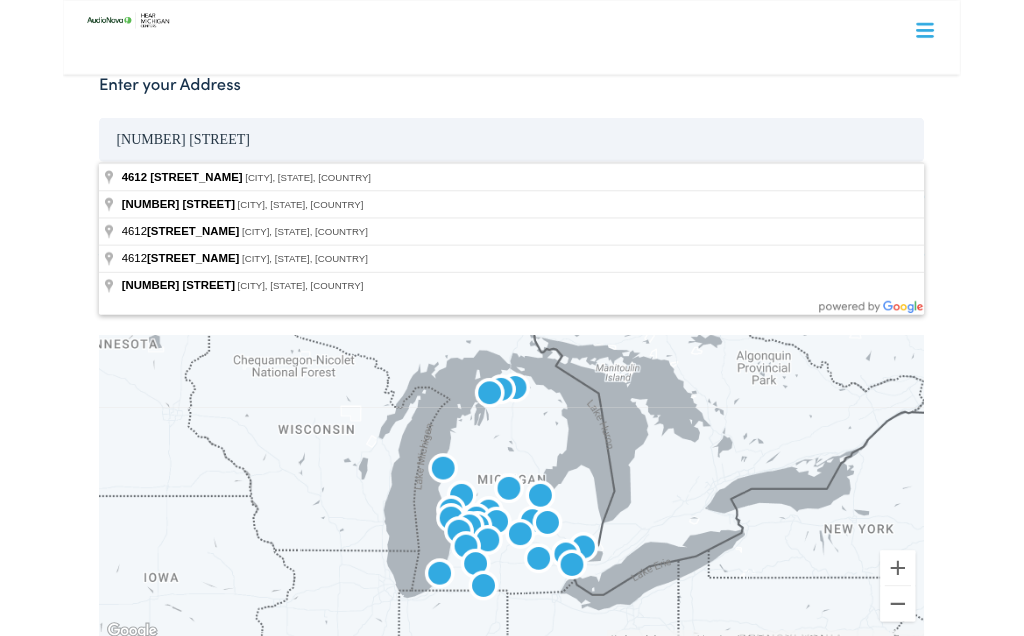 type on "4612 N Eastman Rd, Midland, MI, USA" 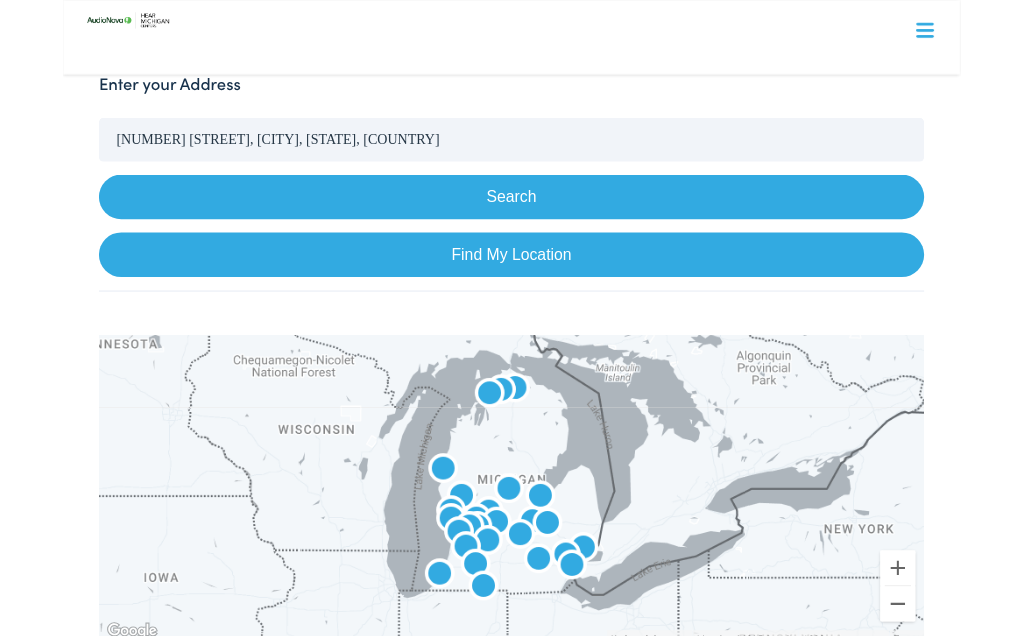 scroll, scrollTop: 507, scrollLeft: 0, axis: vertical 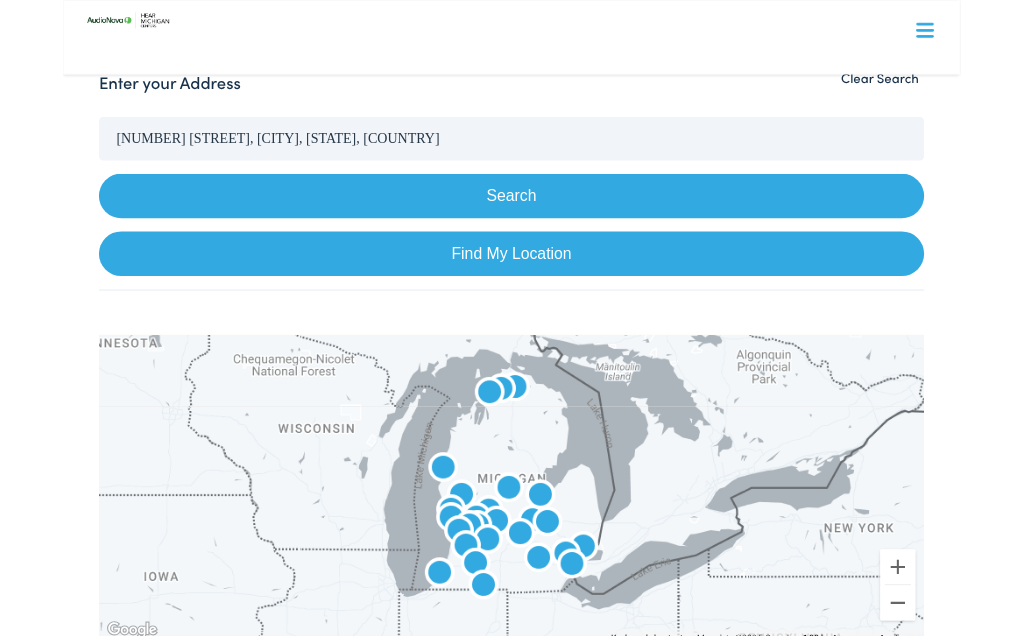click on "Search" at bounding box center (512, 223) 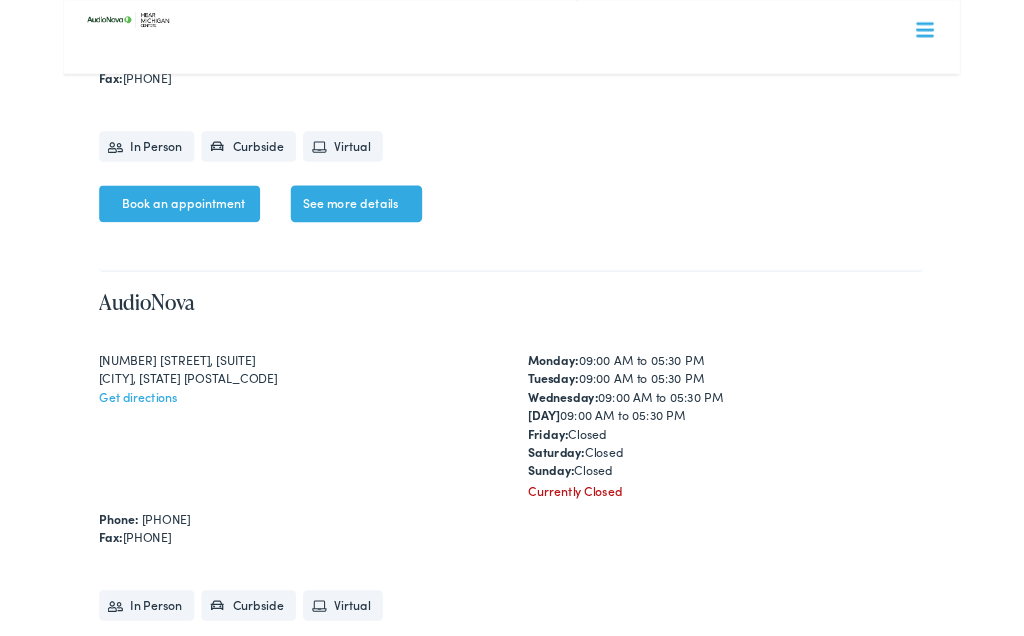 scroll, scrollTop: 10869, scrollLeft: 0, axis: vertical 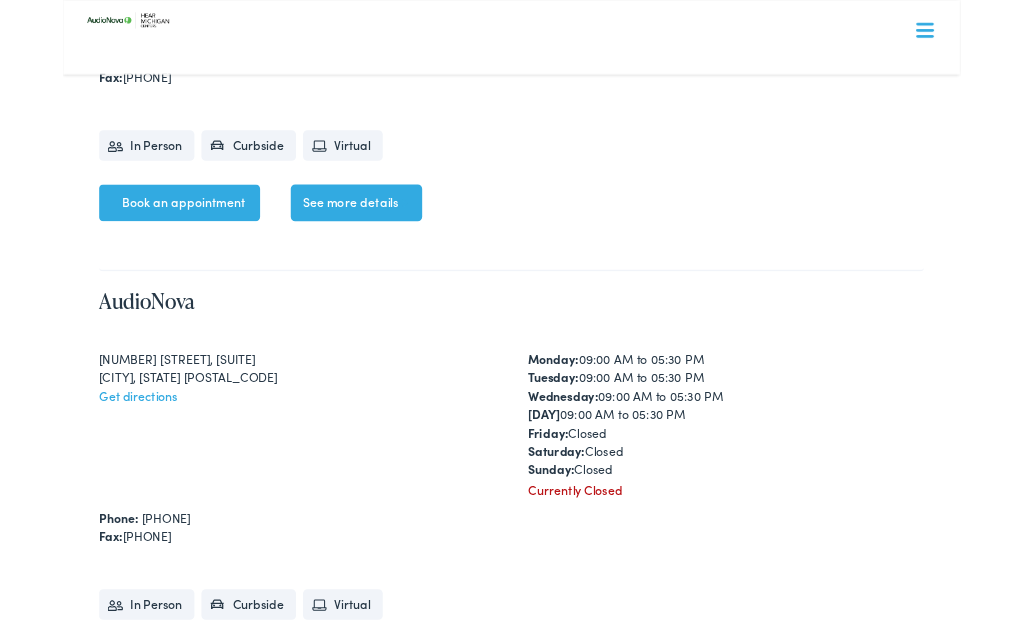 click on "See more details" at bounding box center [335, -1863] 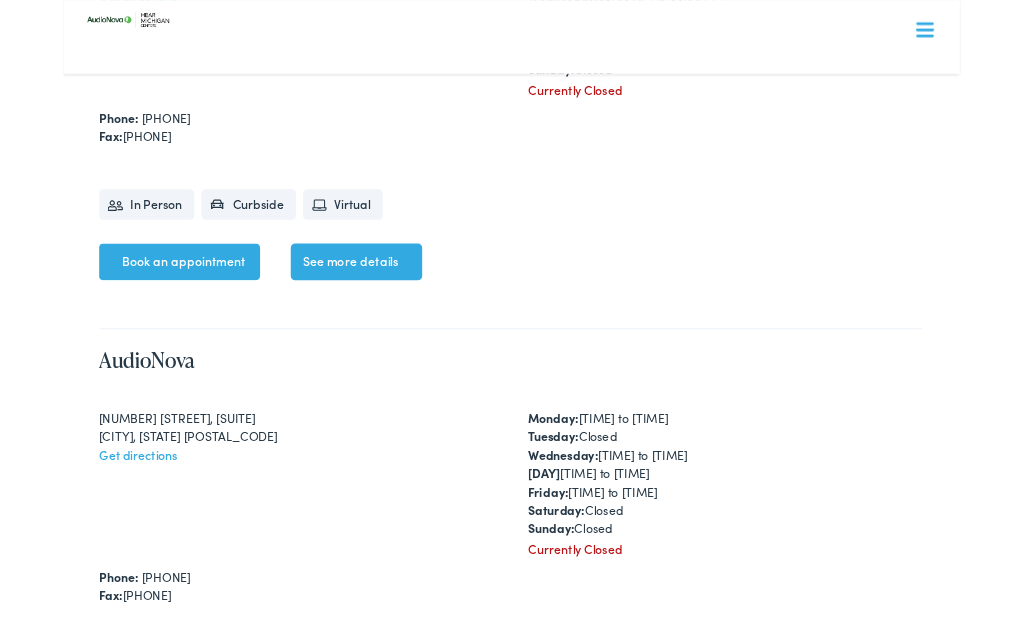 scroll, scrollTop: 11344, scrollLeft: 0, axis: vertical 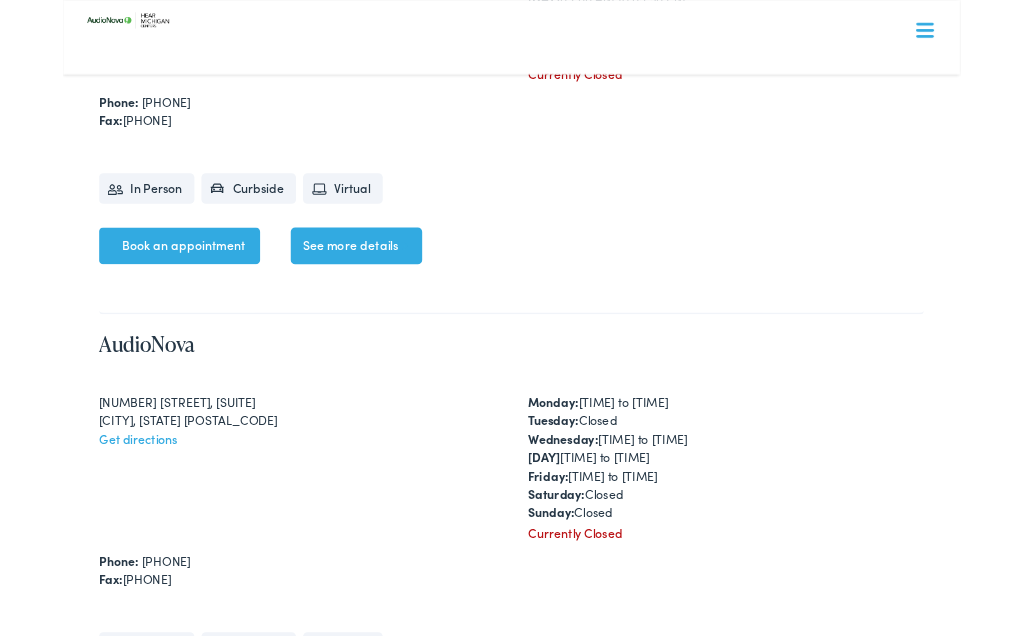 click on "See more details" at bounding box center [335, -1814] 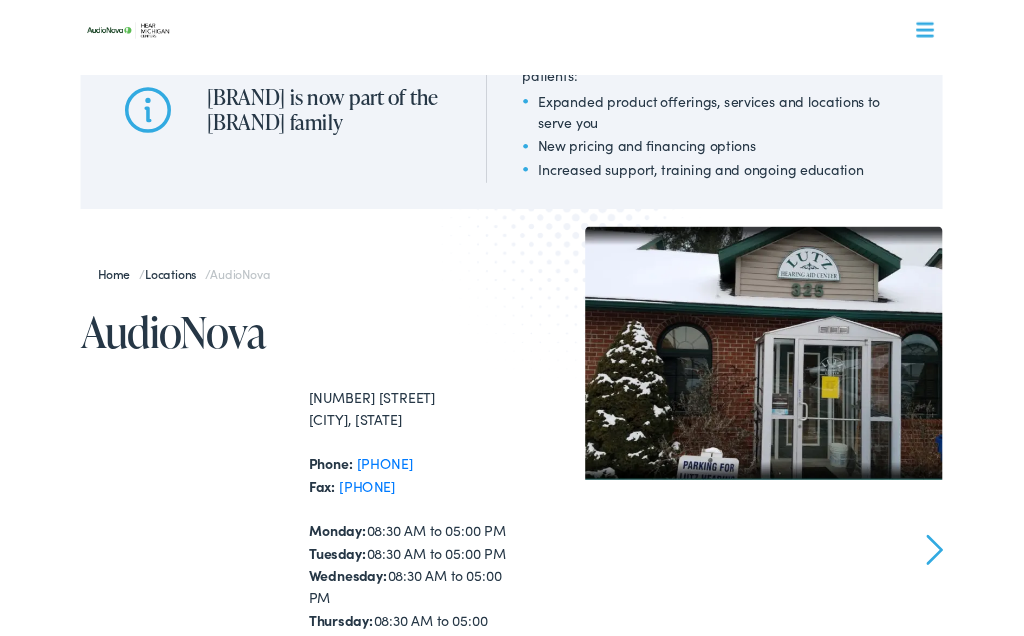 scroll, scrollTop: 0, scrollLeft: 0, axis: both 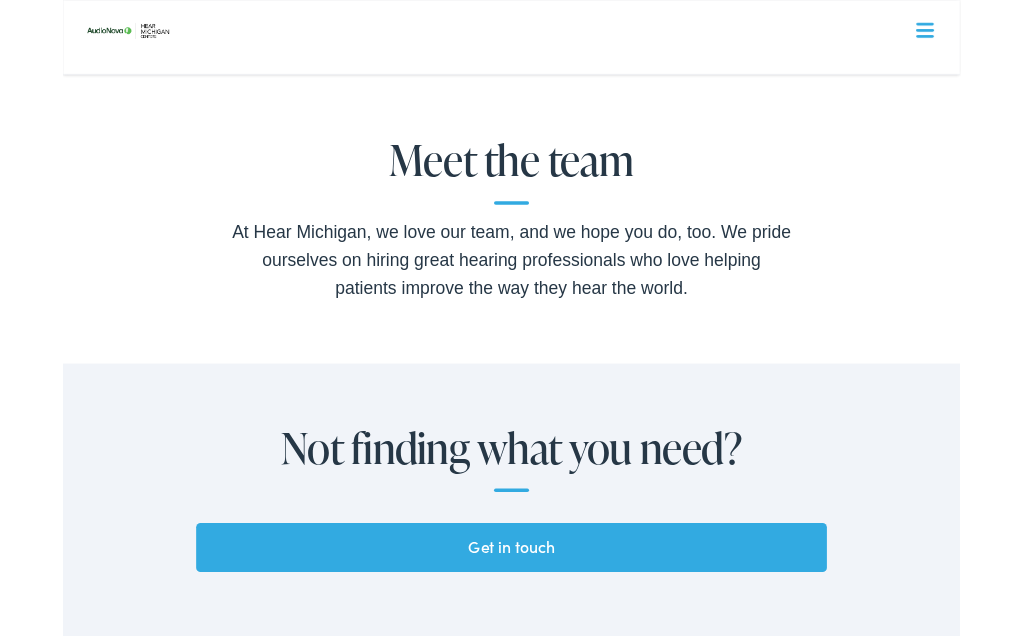 click on "Meet the team" at bounding box center (512, 195) 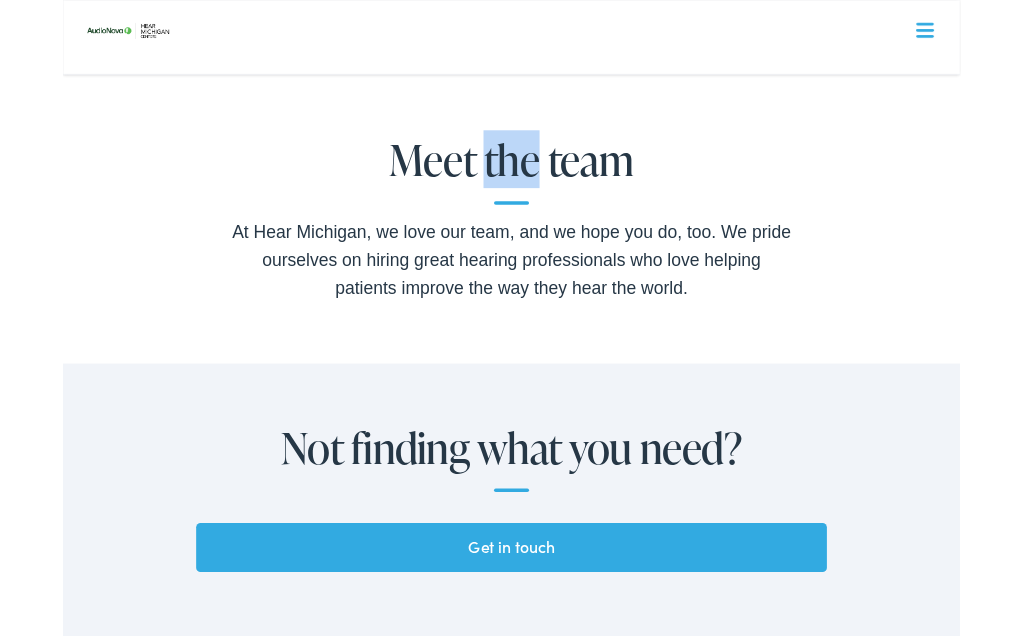 click on "At Hear Michigan, we love our team, and we hope you do, too. We pride ourselves on hiring great hearing professionals who love helping patients improve the way they hear the world." at bounding box center [512, 297] 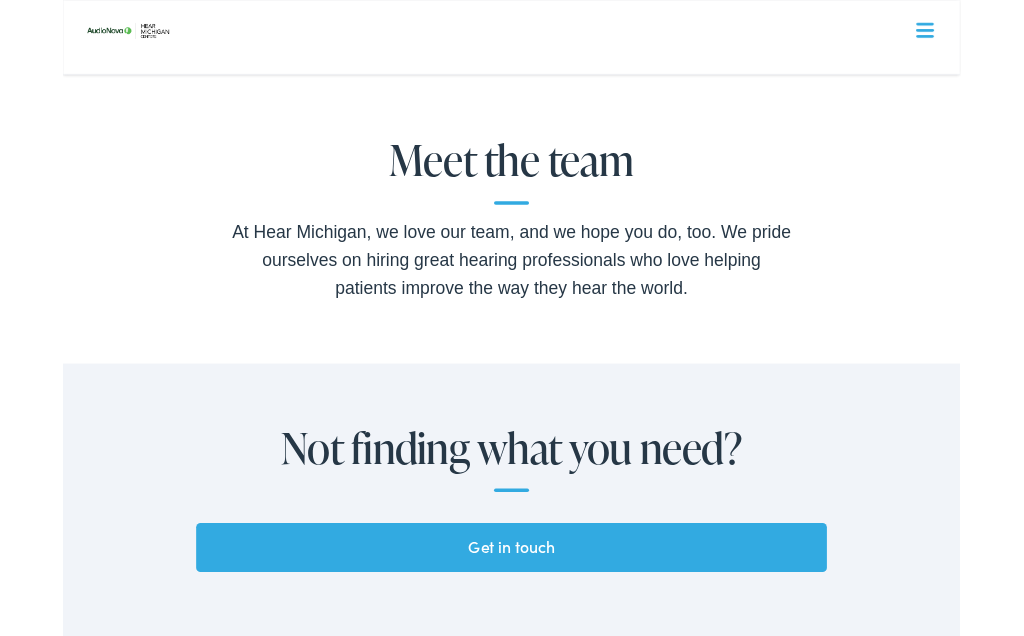 click on "Meet the team
At Hear [ORGANIZATION], we love our team, and we hope you do, too. We pride ourselves on hiring great hearing professionals who love helping patients improve the way they hear the world." at bounding box center (512, 250) 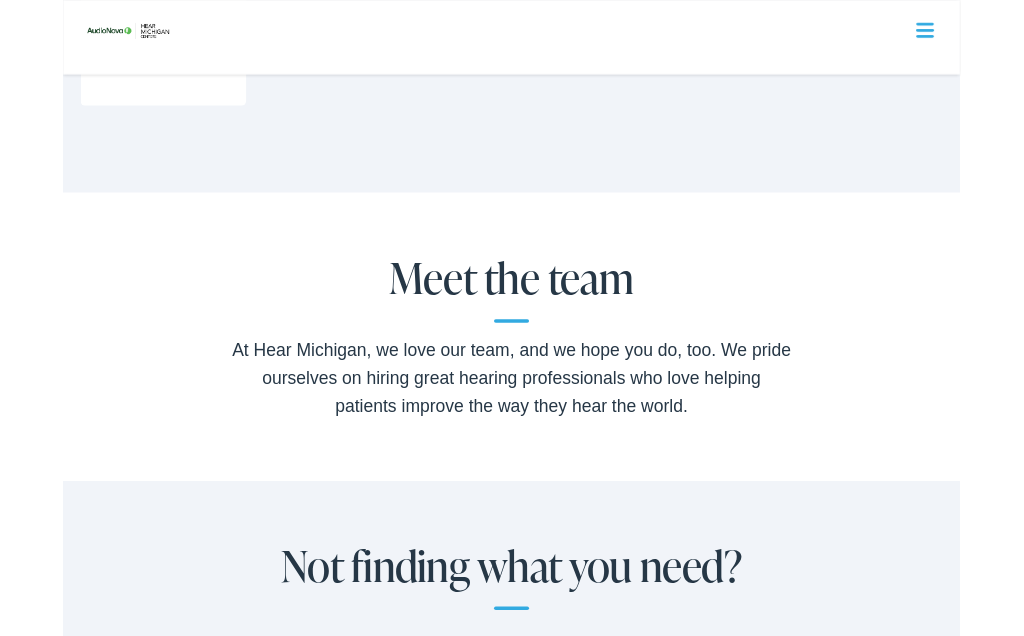 scroll, scrollTop: 3271, scrollLeft: 0, axis: vertical 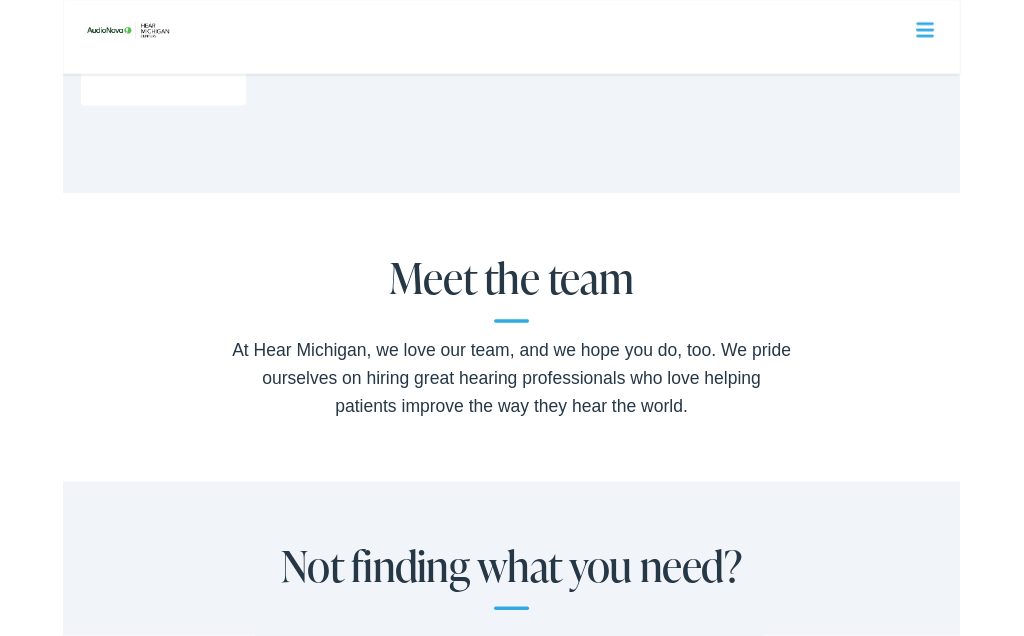 click on "Meet the team" at bounding box center (512, 330) 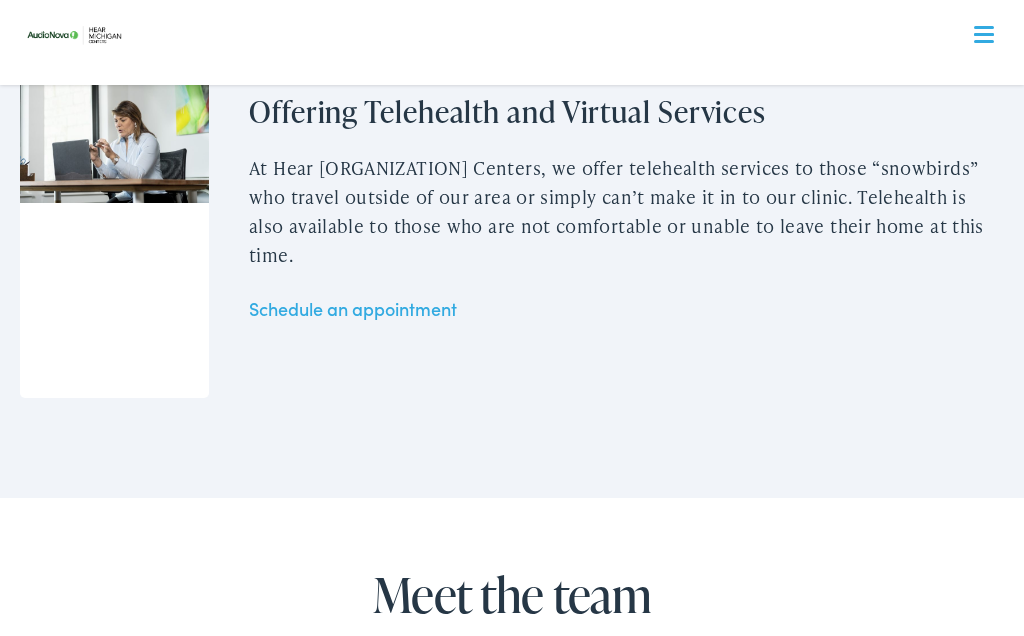 scroll, scrollTop: 2993, scrollLeft: 0, axis: vertical 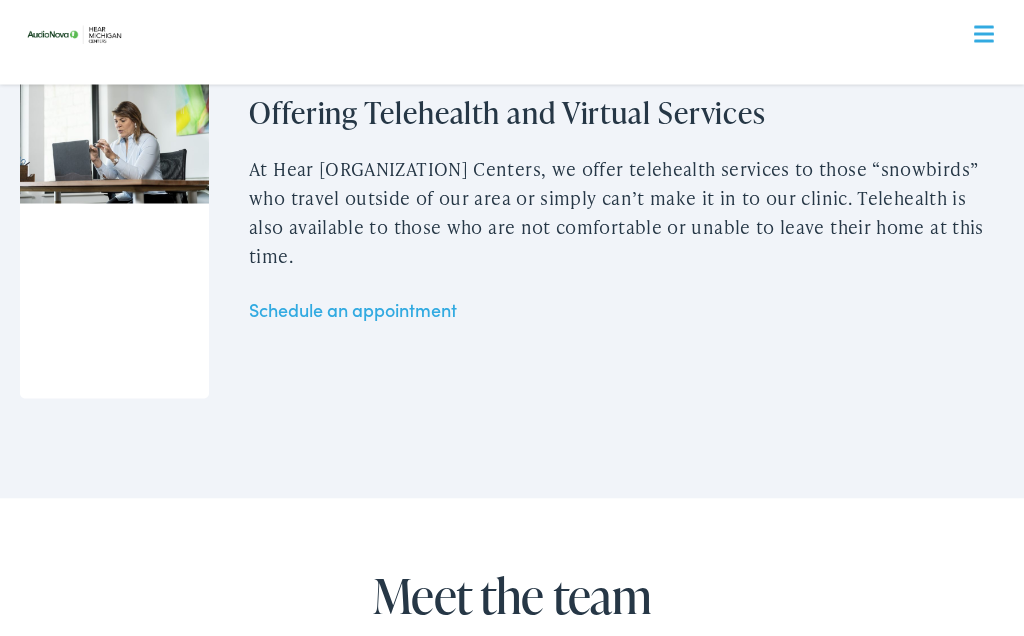 click on "Schedule an appointment" at bounding box center (353, 309) 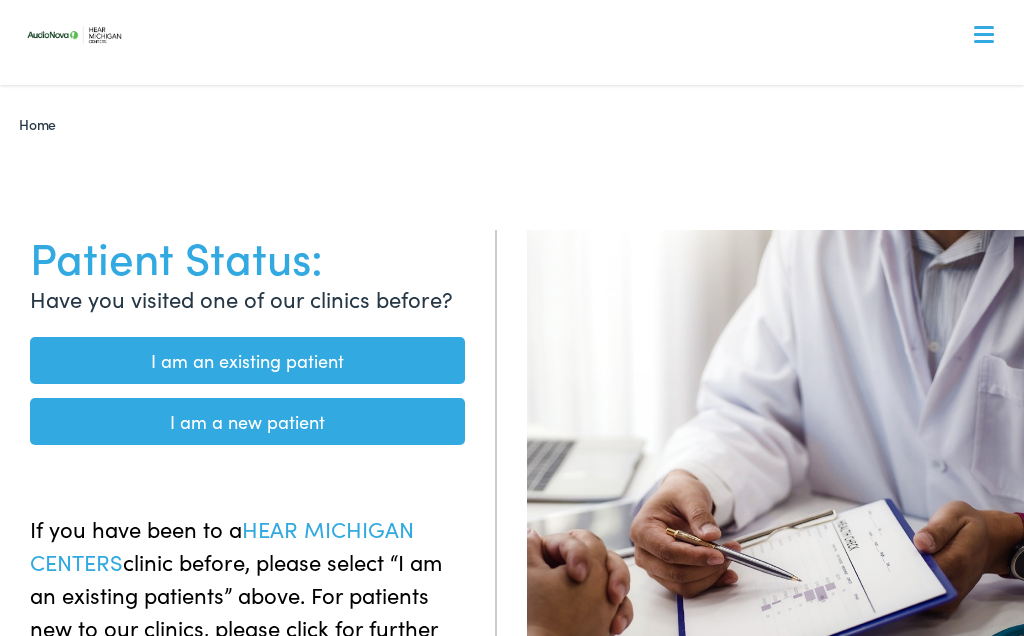 scroll, scrollTop: 75, scrollLeft: 0, axis: vertical 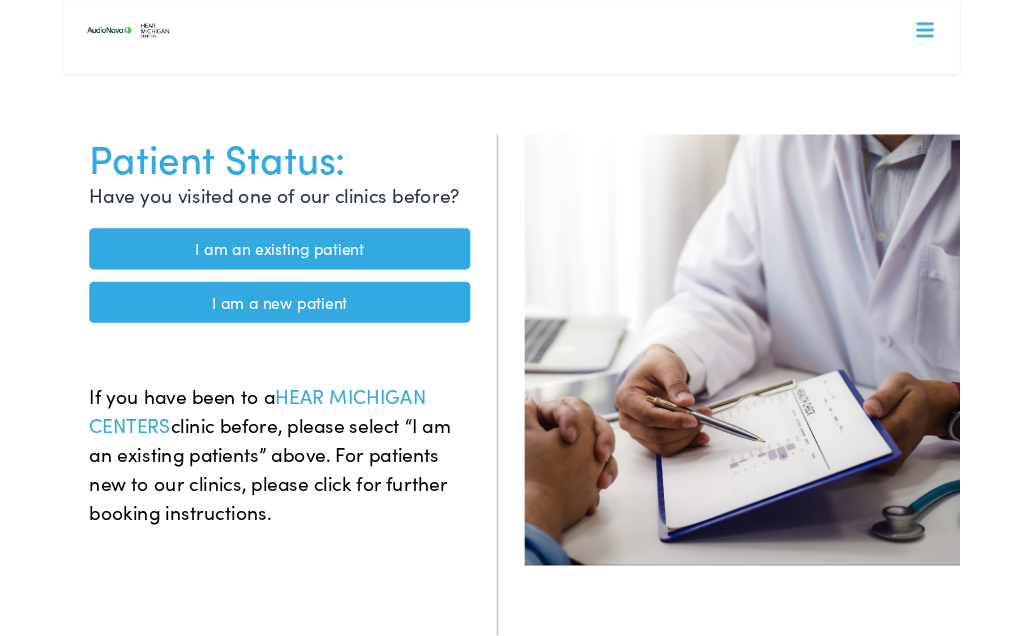 click on "I am an existing patient" at bounding box center (247, 284) 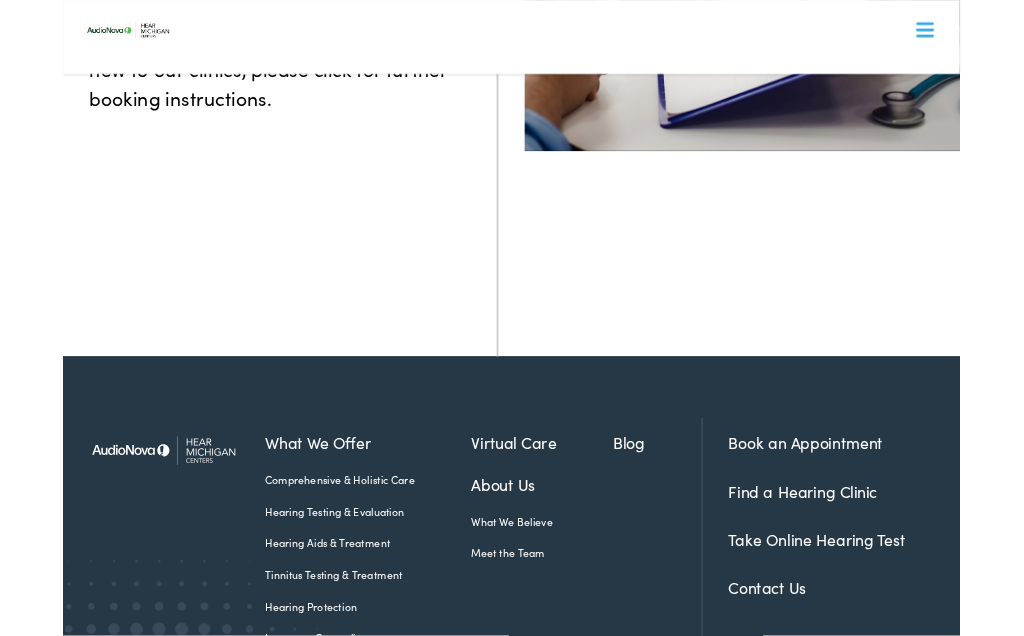 scroll, scrollTop: 570, scrollLeft: 0, axis: vertical 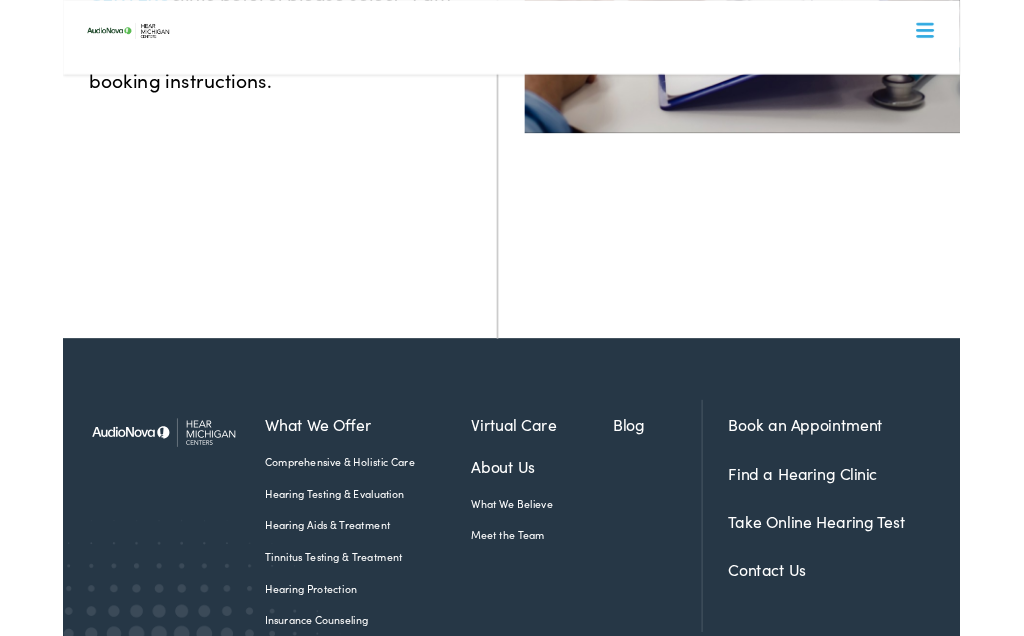 click on "Meet the Team" at bounding box center (547, 610) 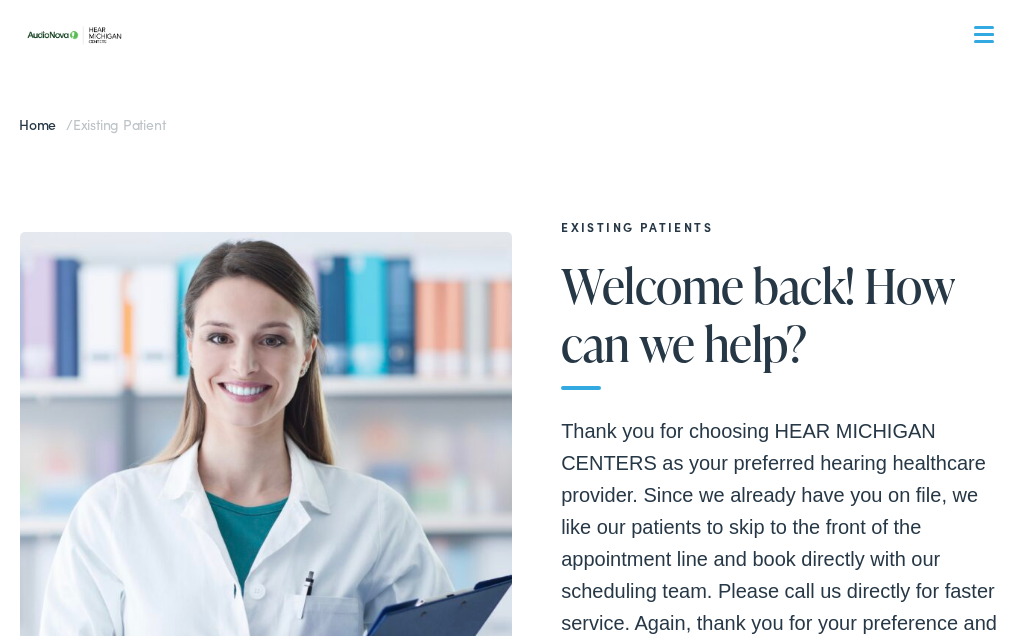 scroll, scrollTop: 392, scrollLeft: 0, axis: vertical 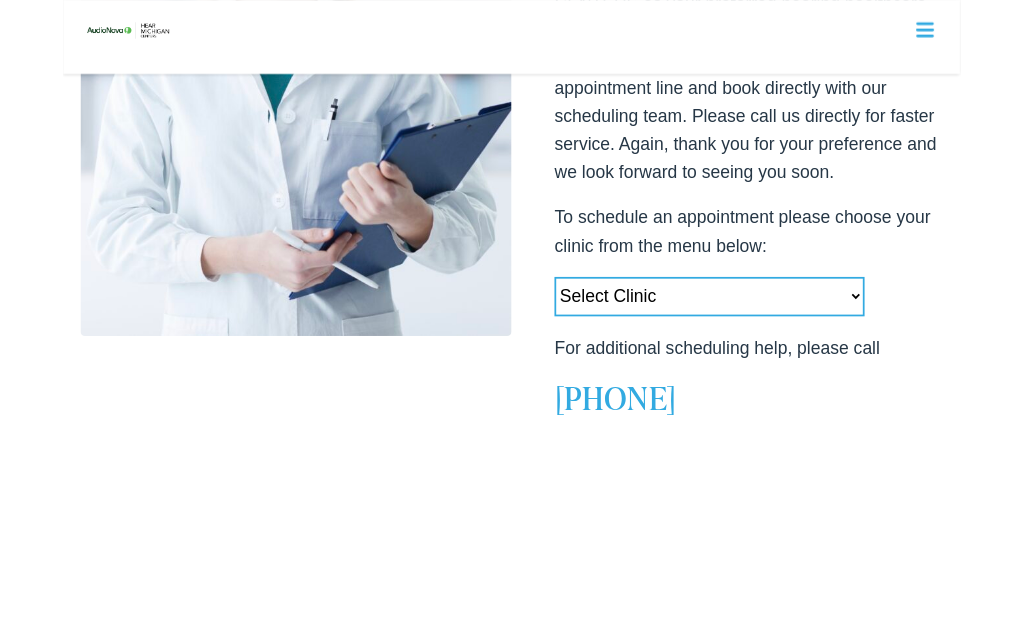 click on "Select Clinic [CITY]-MI-AudioNova [NUMBER] [STREET] [CITY]-MI-AudioNova [NUMBER] [STREET] [CITY]-MI-AudioNova [NUMBER] [STREET] [CITY]-MI-AudioNova [NUMBER] [STREET] [CITY]-MI-AudioNova [NUMBER] [STREET] [CITY]-MI-AudioNova [NUMBER] [STREET] [CITY]-MI-AudioNova [NUMBER] [STREET] [CITY]-MI-AudioNova [NUMBER] [STREET] [CITY]-MI-AudioNova [NUMBER] [STREET] [CITY]-MI-AudioNova [NUMBER] [STREET] [CITY]-MI-AudioNova [NUMBER] [STREET] [CITY]-MI-AudioNova [NUMBER] [STREET] [CITY]-MI-AudioNova [NUMBER] [STREET] [CITY]-MI-AudioNova [NUMBER] [STREET] [CITY]-MI-AudioNova [NUMBER] [STREET] [CITY]-MI-AudioNova [NUMBER] [STREET] [CITY]-MI-AudioNova [NUMBER] [STREET] [CITY]-MI-AudioNova [NUMBER] [STREET]" at bounding box center (738, 339) 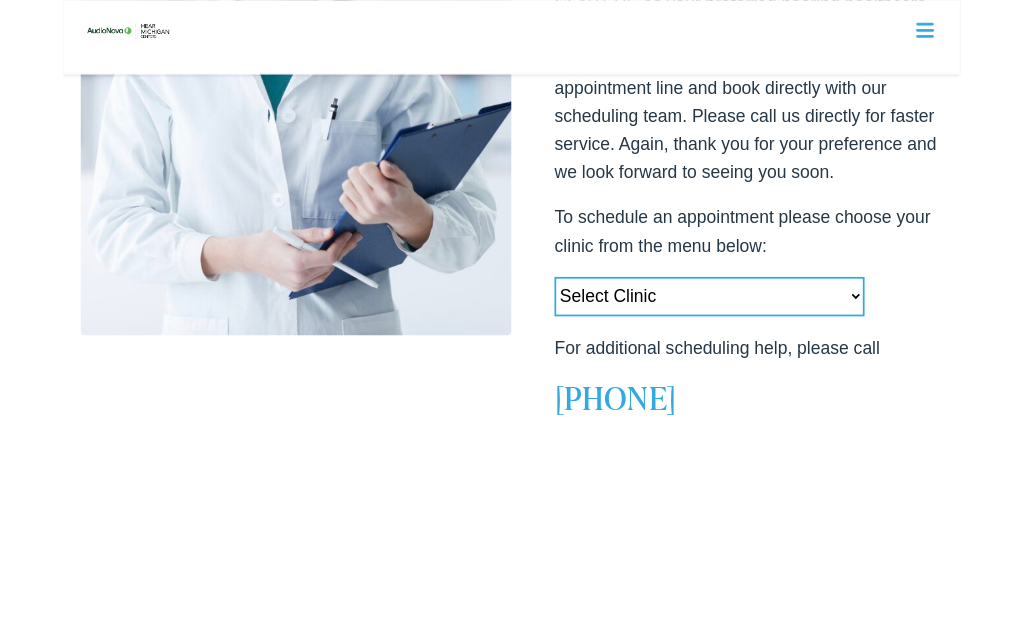 select on "https://hearmichigan.alpacaaudiology.com/locations/[CITY]-[STATE]/" 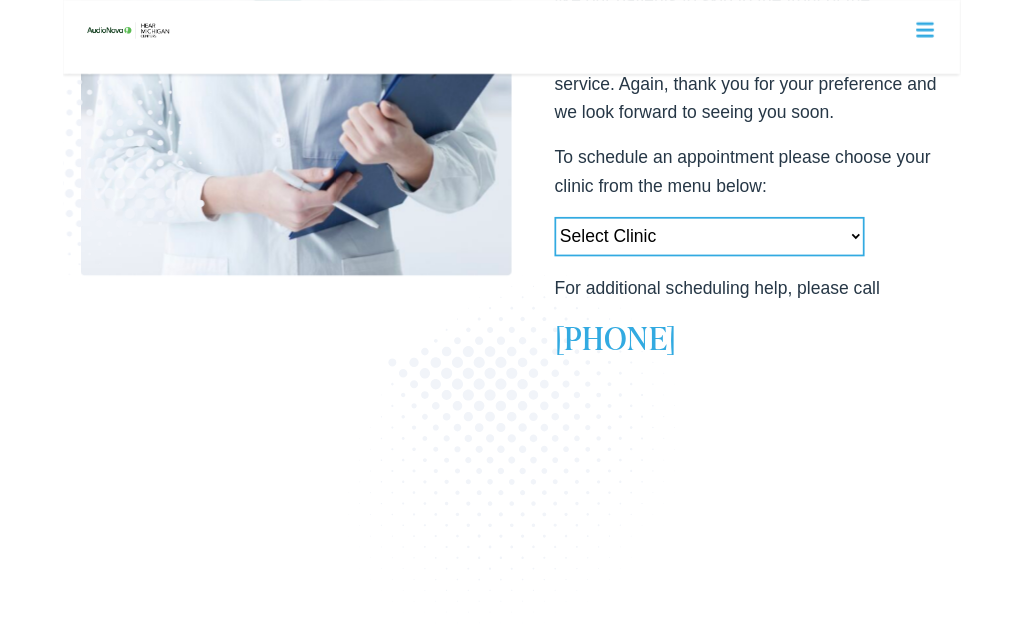 scroll, scrollTop: 528, scrollLeft: 0, axis: vertical 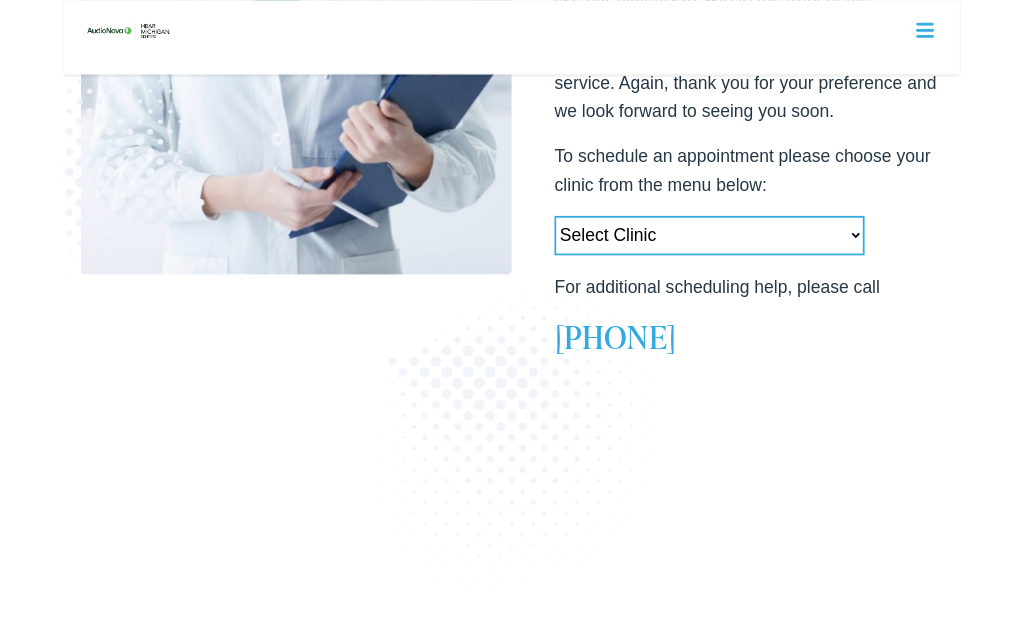 click on "For additional scheduling help, please call" at bounding box center (782, 328) 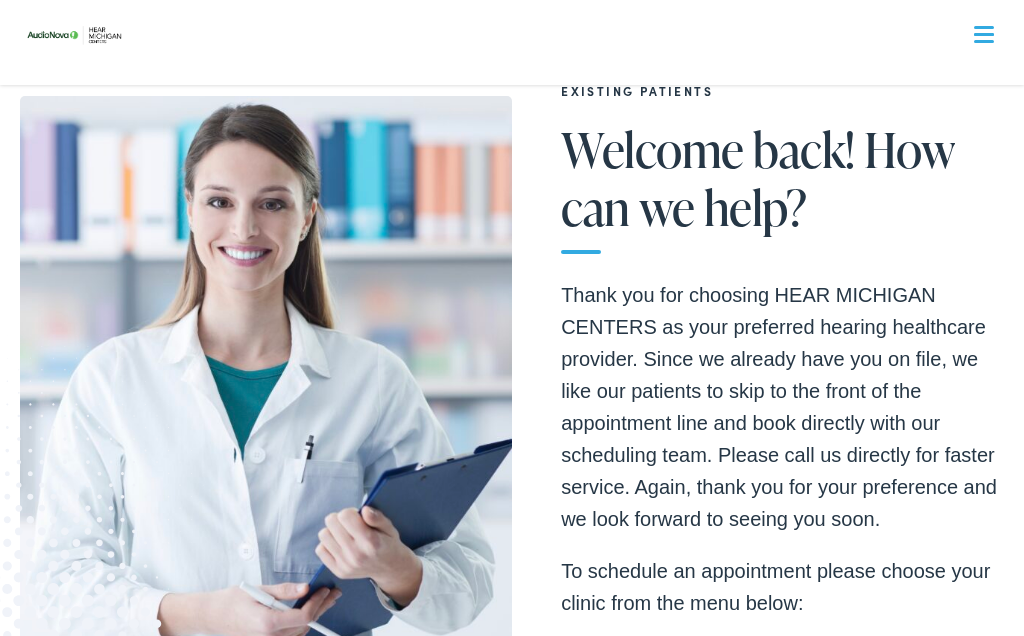 scroll, scrollTop: 0, scrollLeft: 0, axis: both 